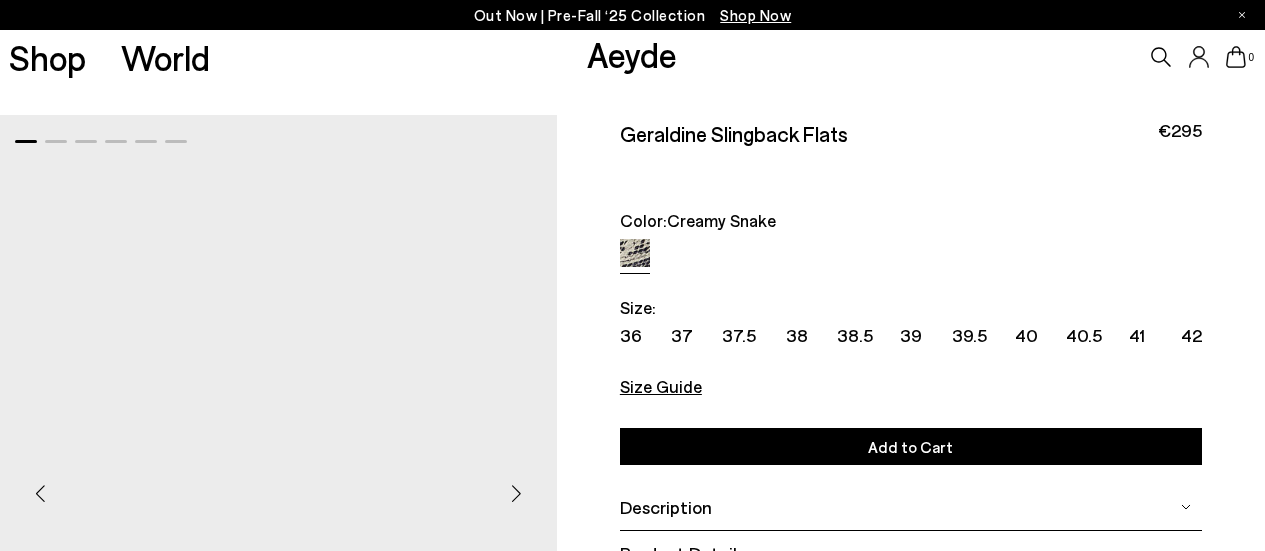 scroll, scrollTop: 0, scrollLeft: 0, axis: both 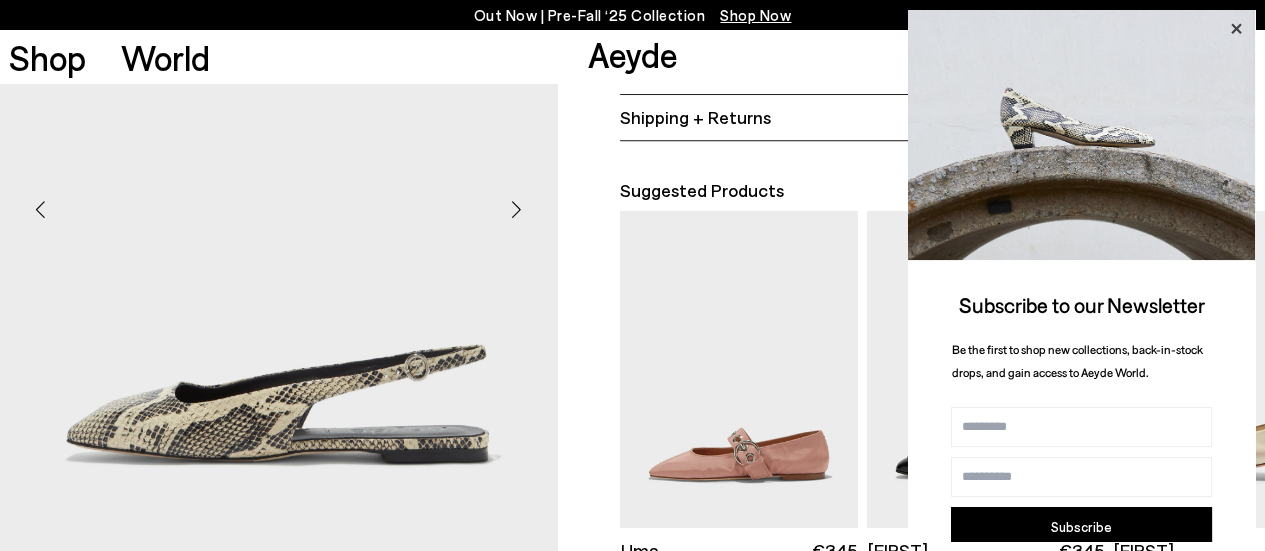 click 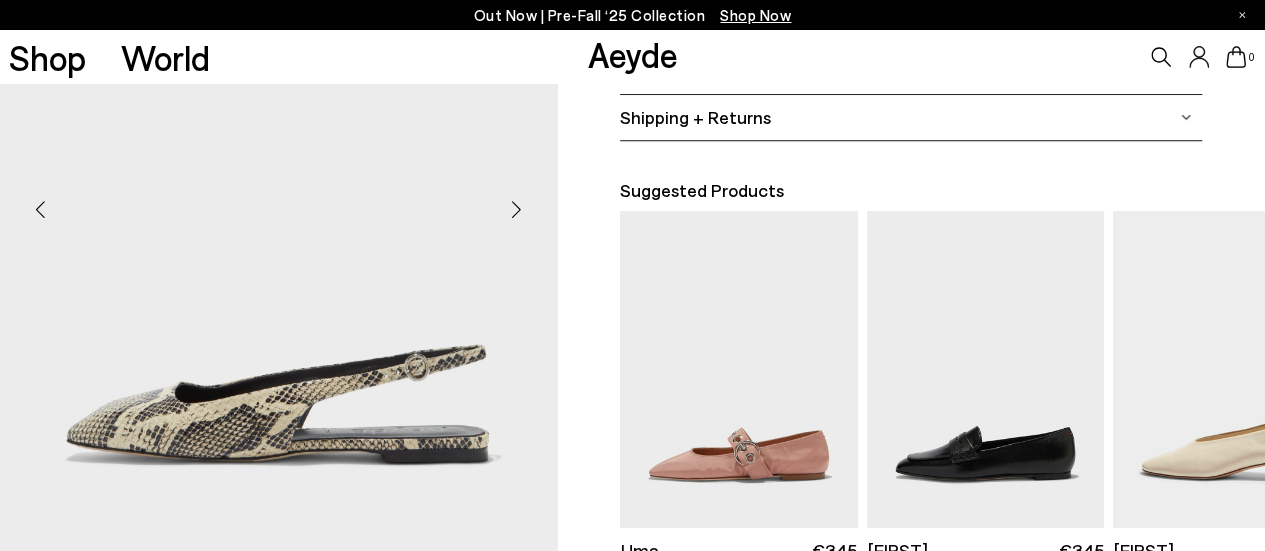 scroll, scrollTop: 964, scrollLeft: 0, axis: vertical 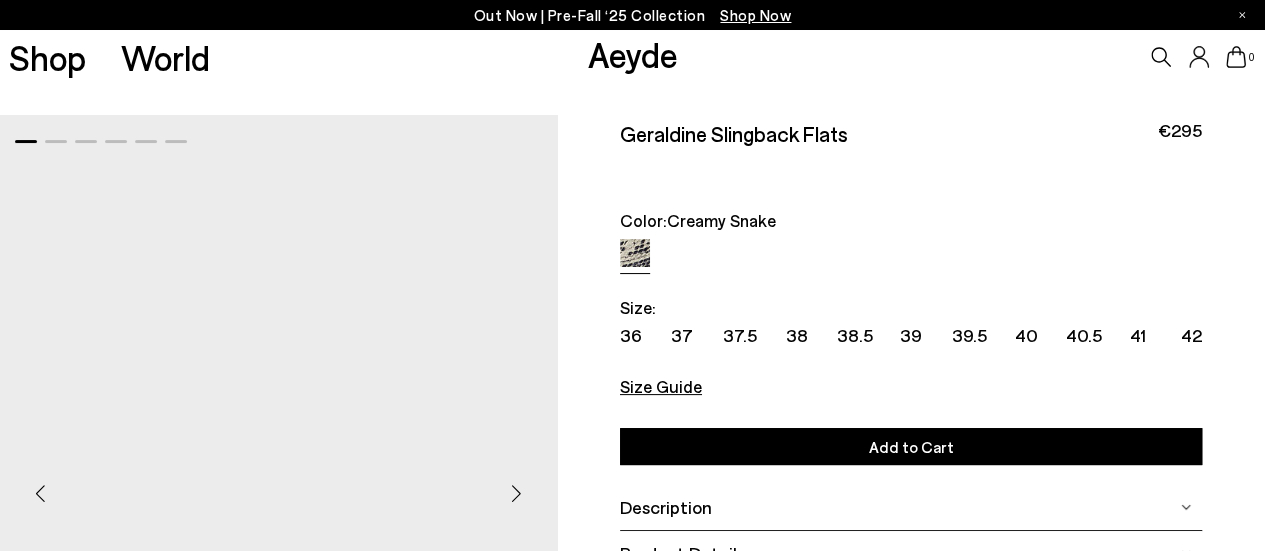 click 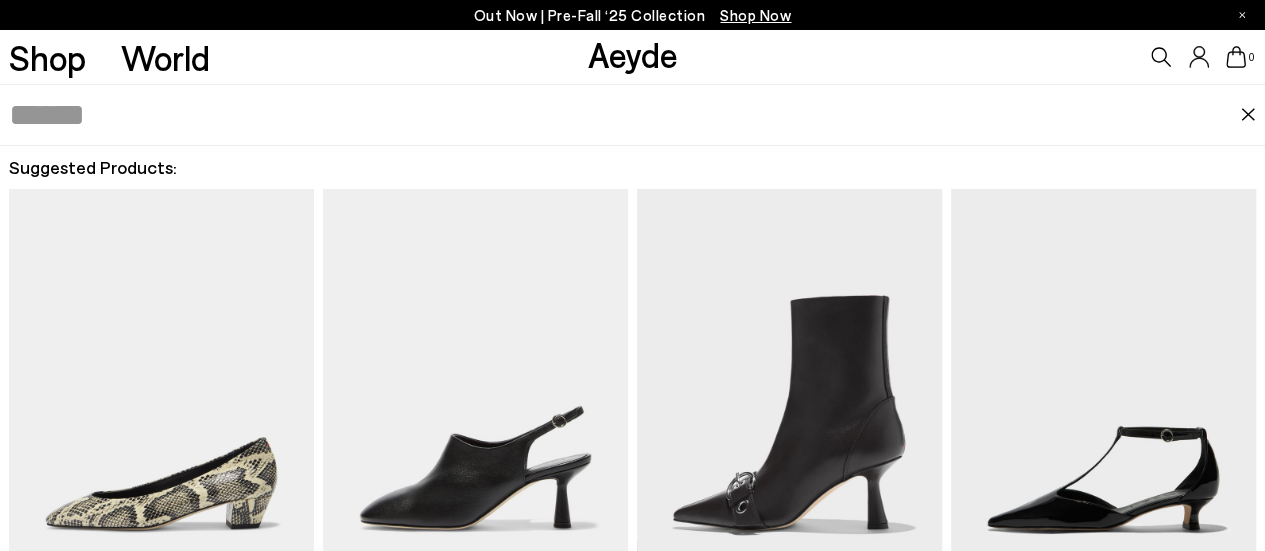 click at bounding box center (161, 387) 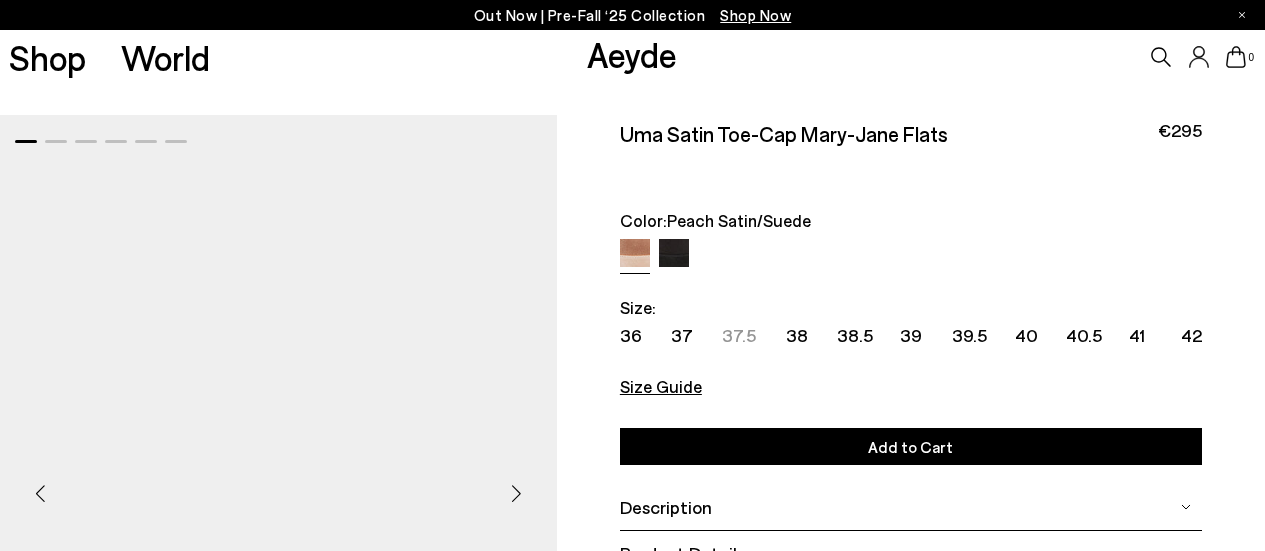 scroll, scrollTop: 0, scrollLeft: 0, axis: both 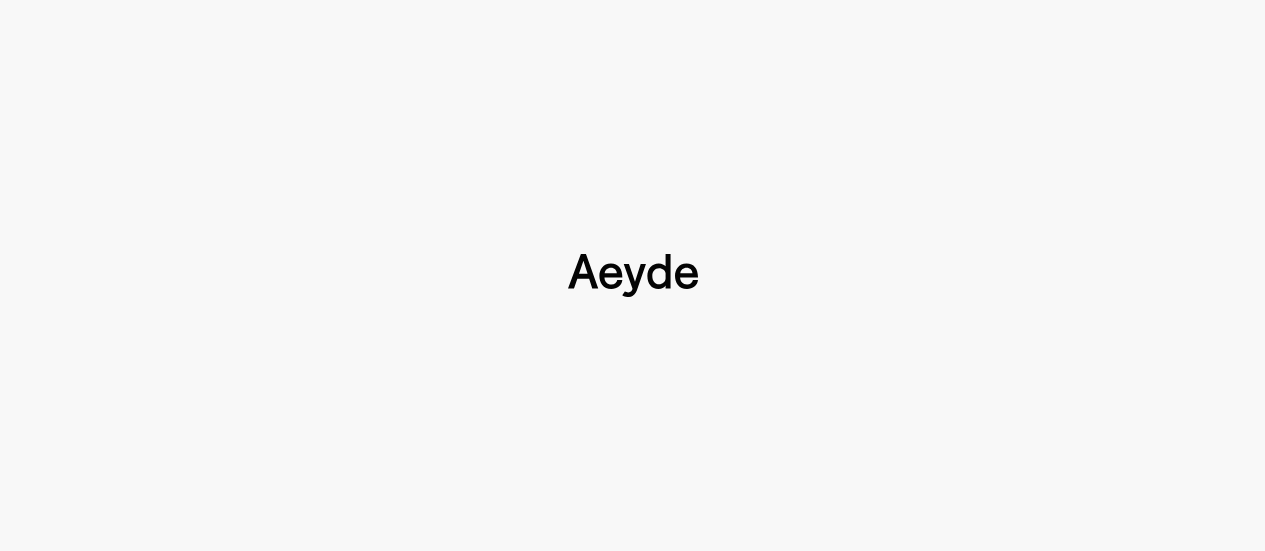 type 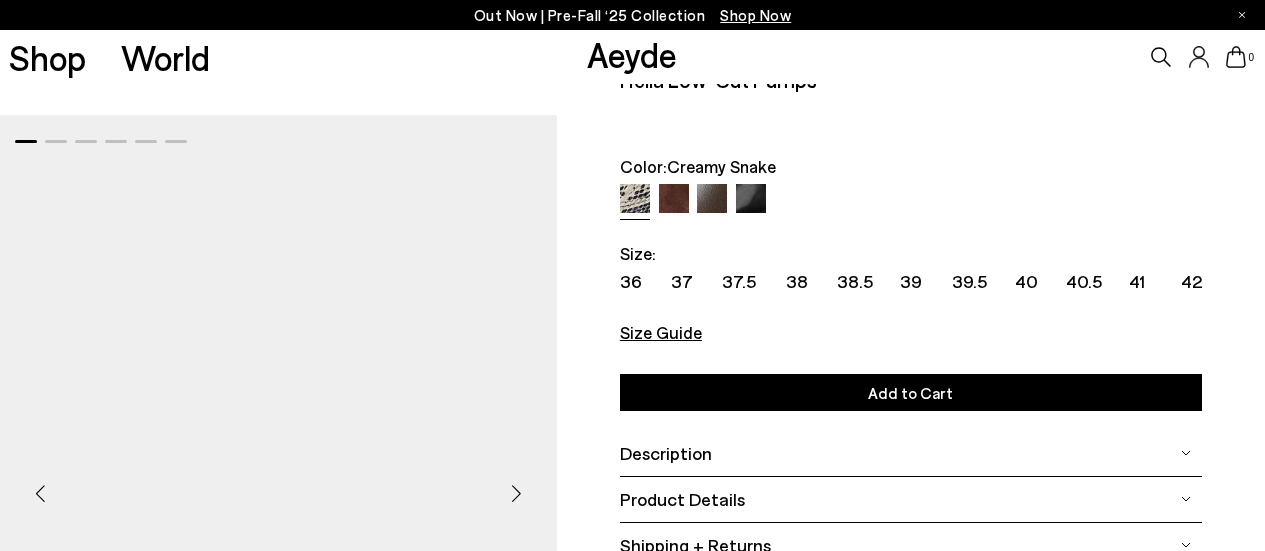 scroll, scrollTop: 0, scrollLeft: 0, axis: both 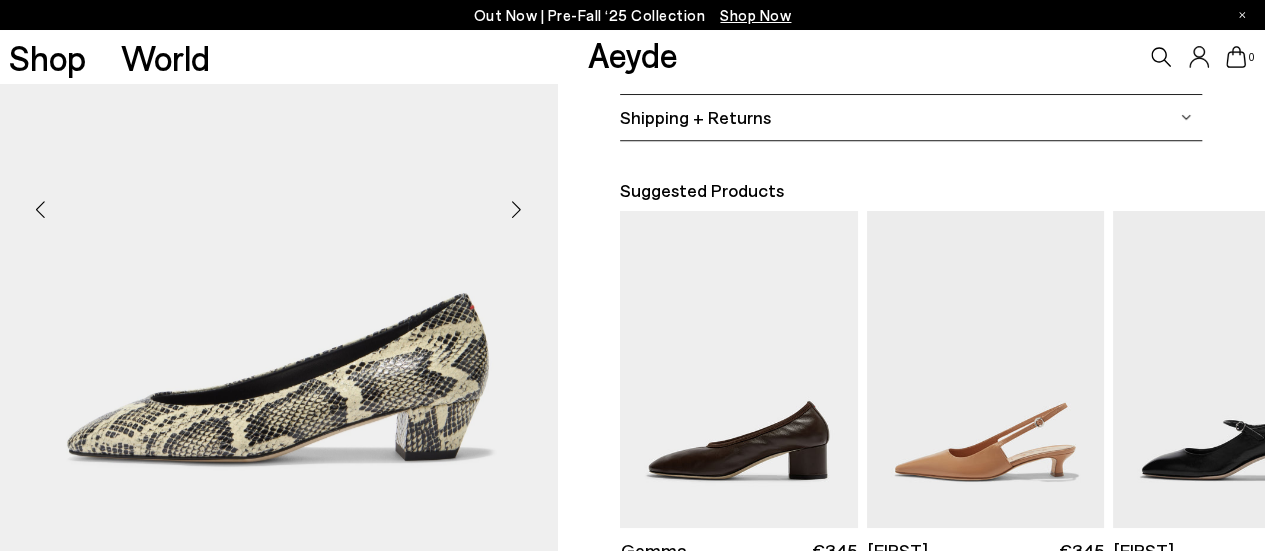 click at bounding box center (517, 210) 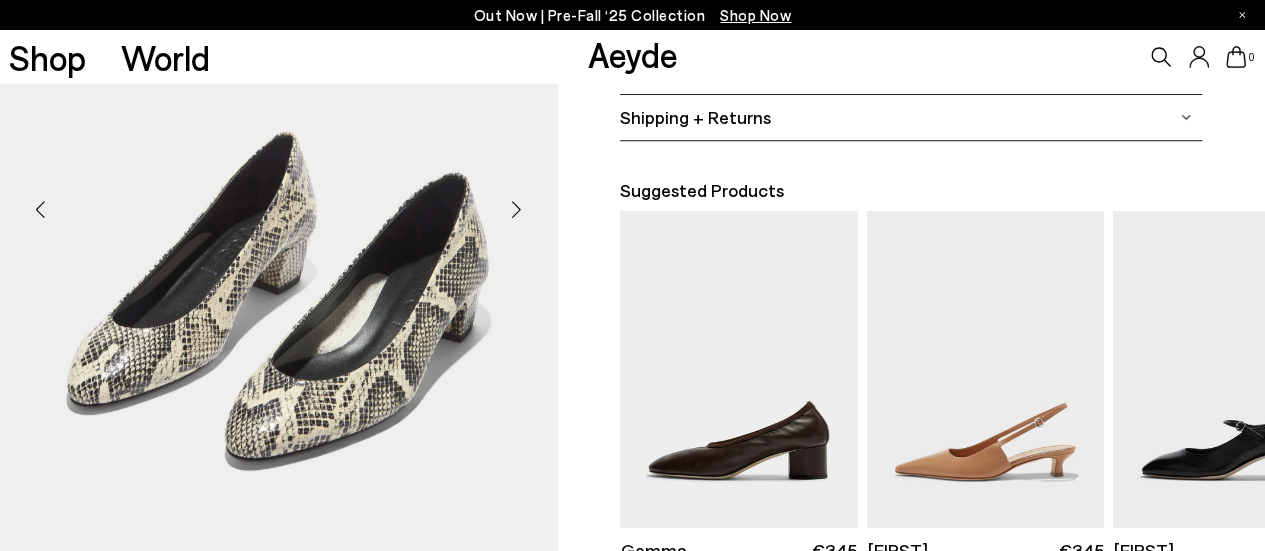 click at bounding box center (517, 210) 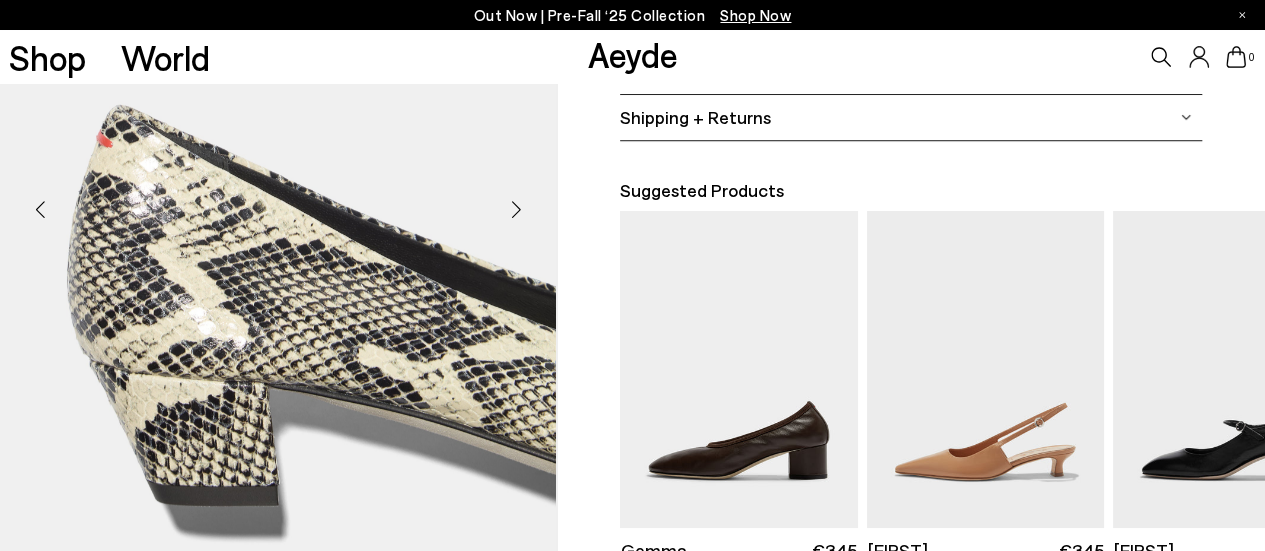click at bounding box center (517, 210) 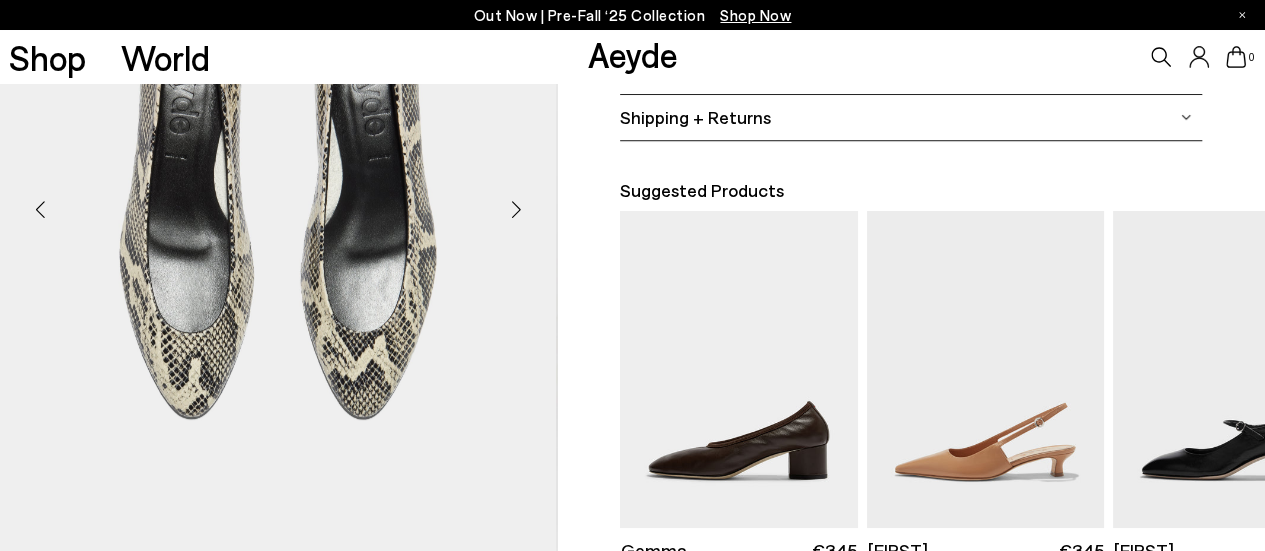 click at bounding box center [517, 210] 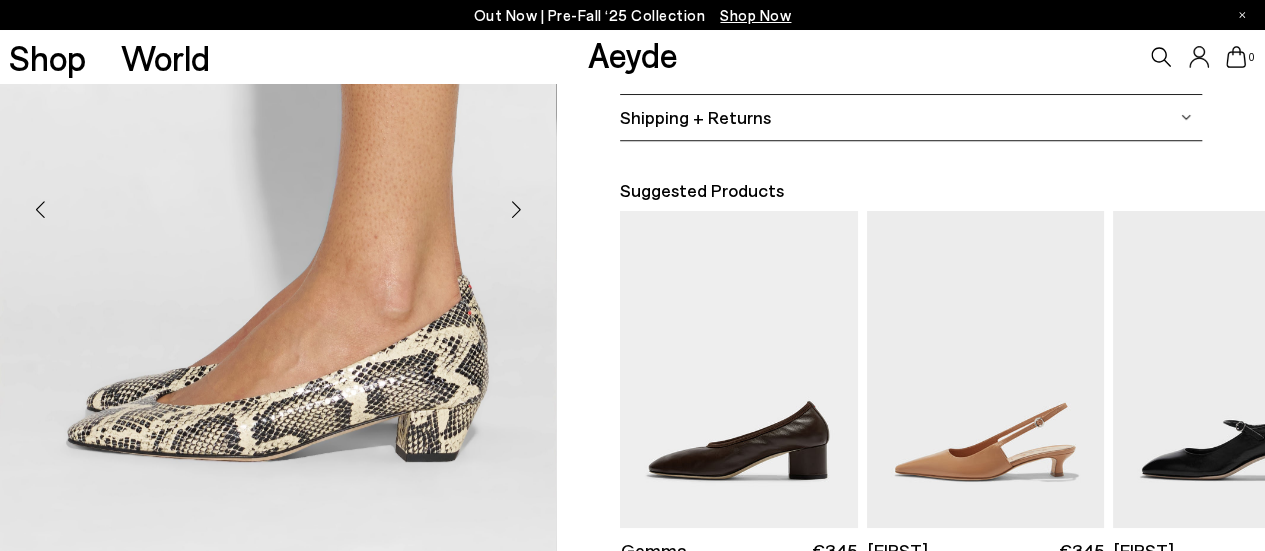 scroll, scrollTop: 0, scrollLeft: 0, axis: both 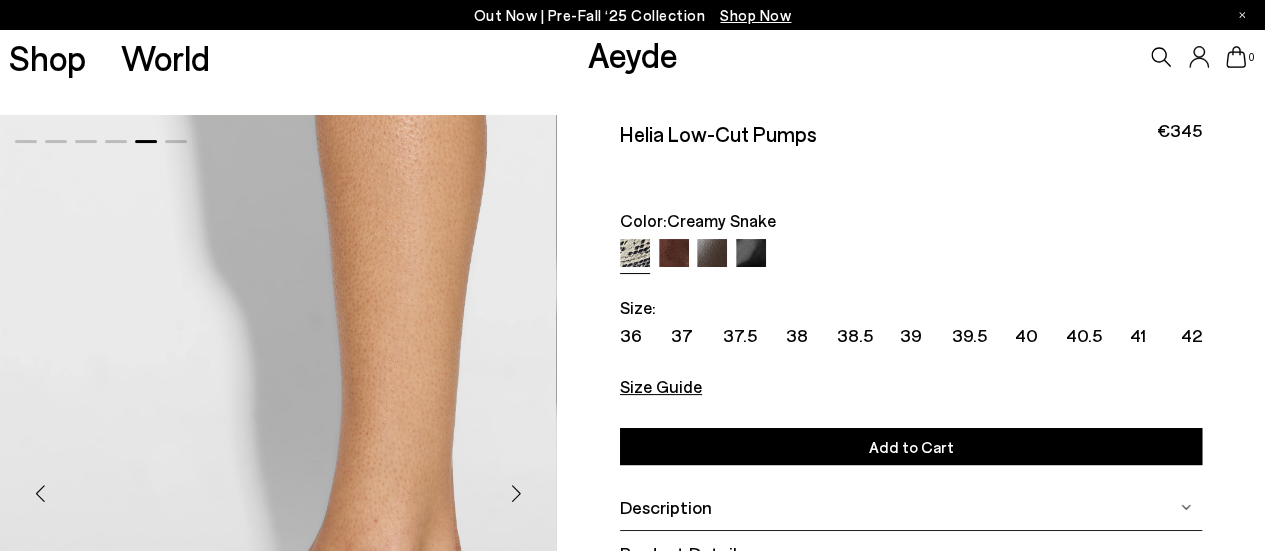 click at bounding box center (674, 254) 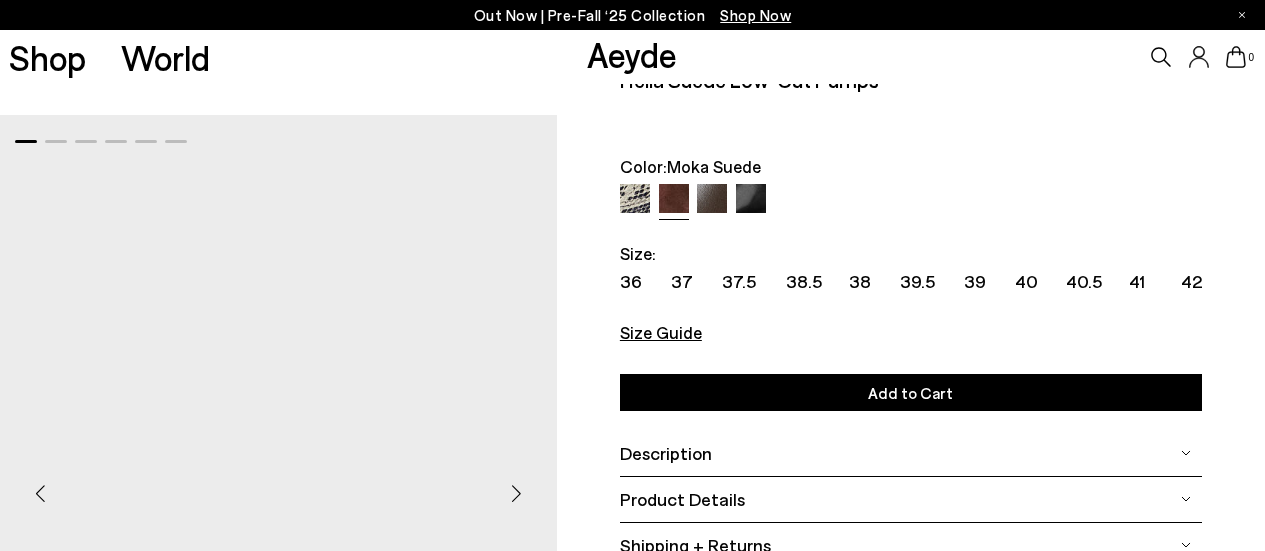 scroll, scrollTop: 0, scrollLeft: 0, axis: both 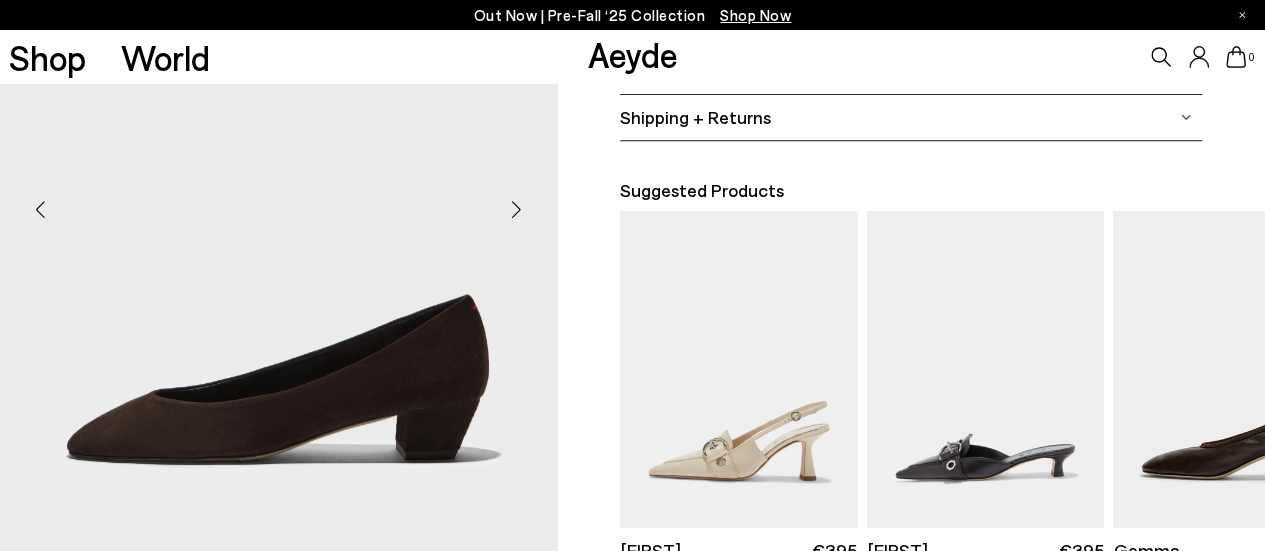 click at bounding box center (517, 210) 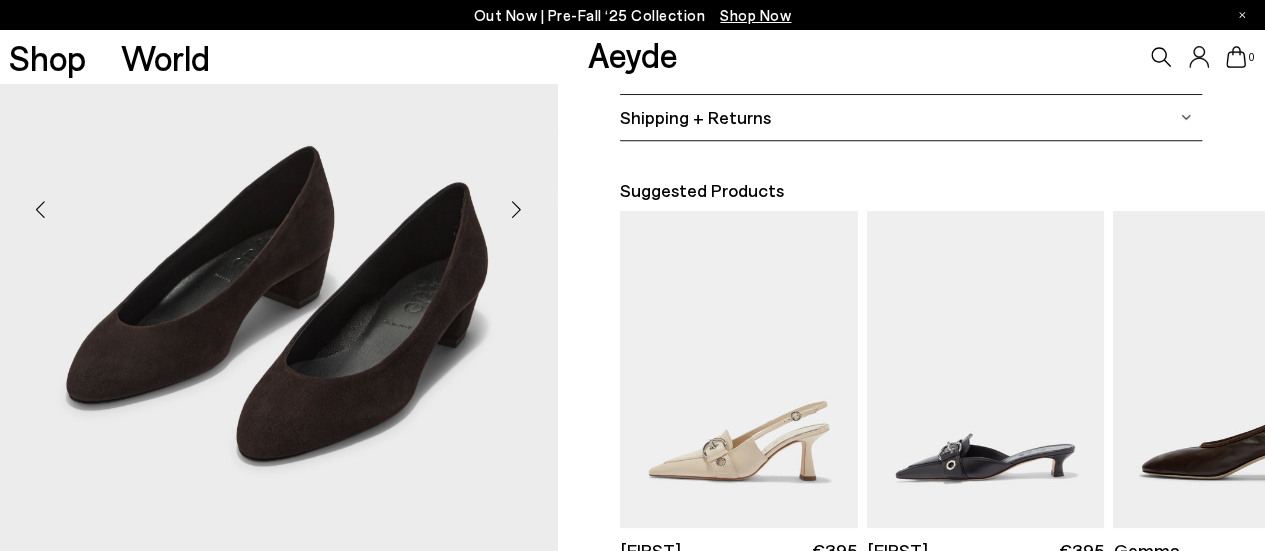 click at bounding box center [517, 210] 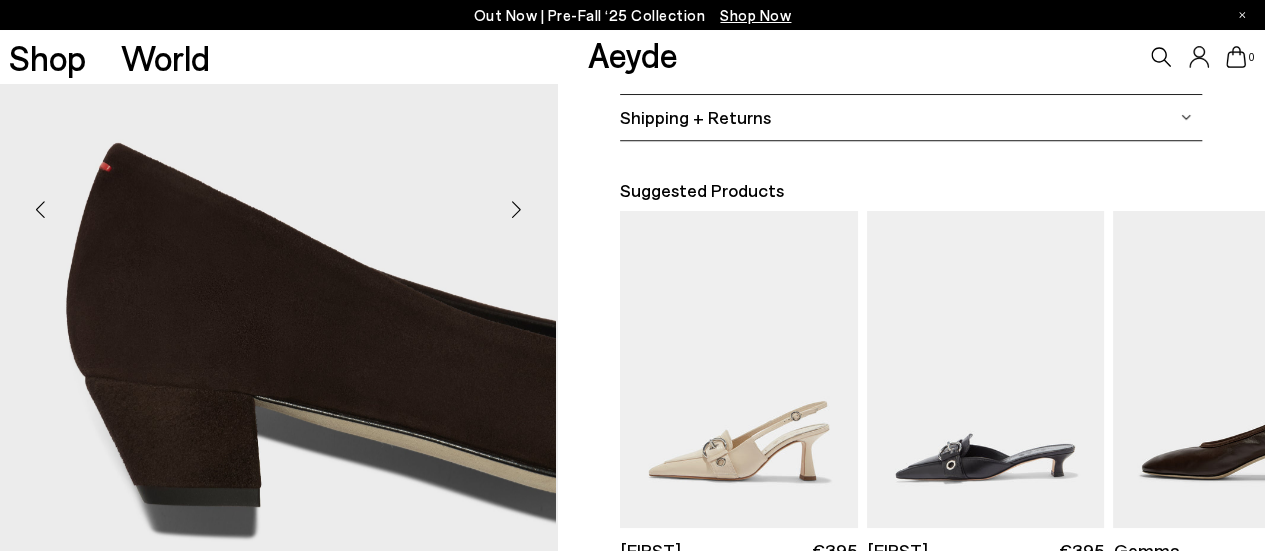 click at bounding box center (517, 210) 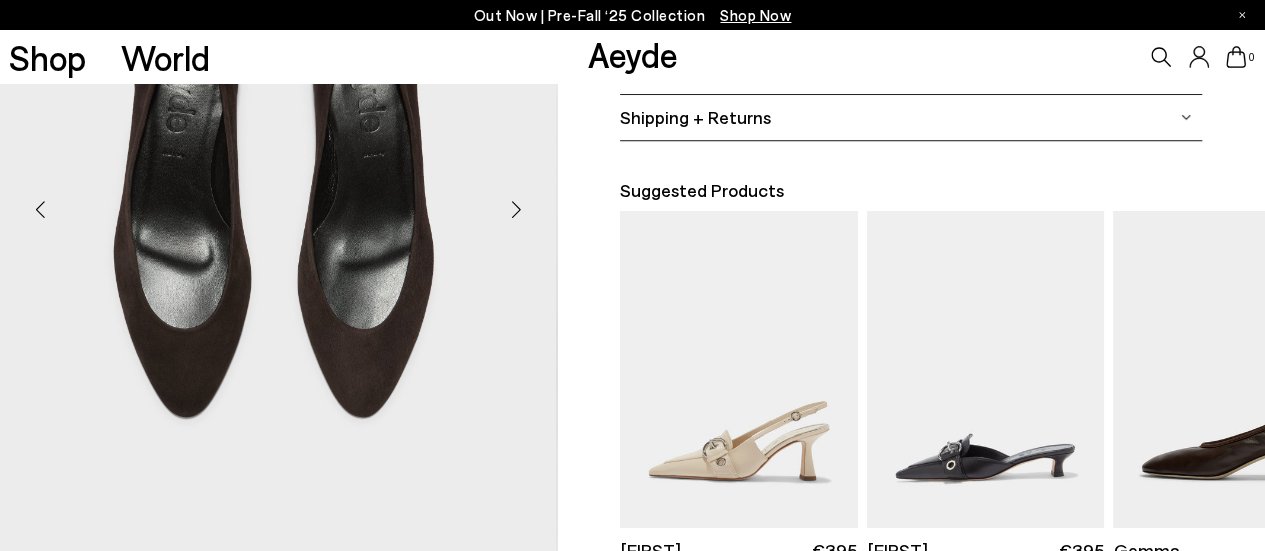 click at bounding box center [40, 210] 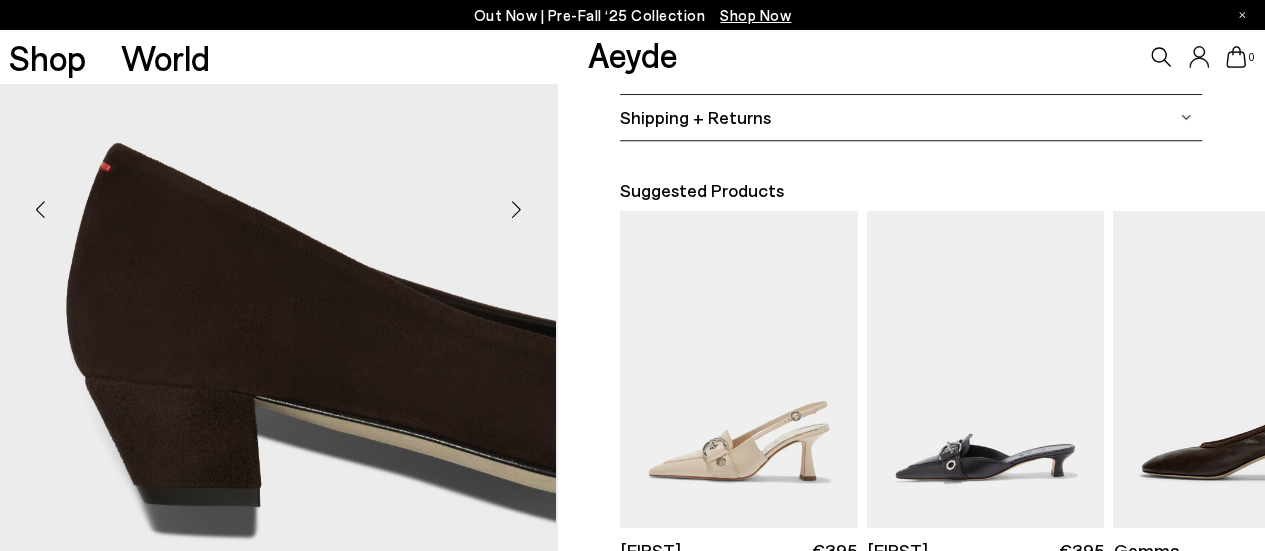 click at bounding box center [40, 210] 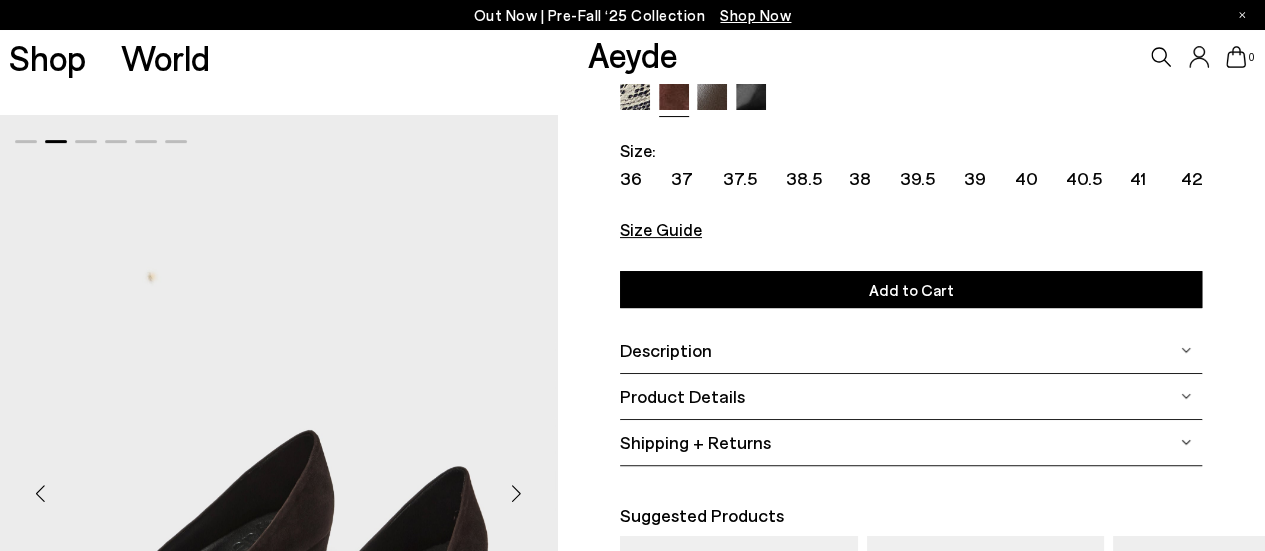 scroll, scrollTop: 148, scrollLeft: 0, axis: vertical 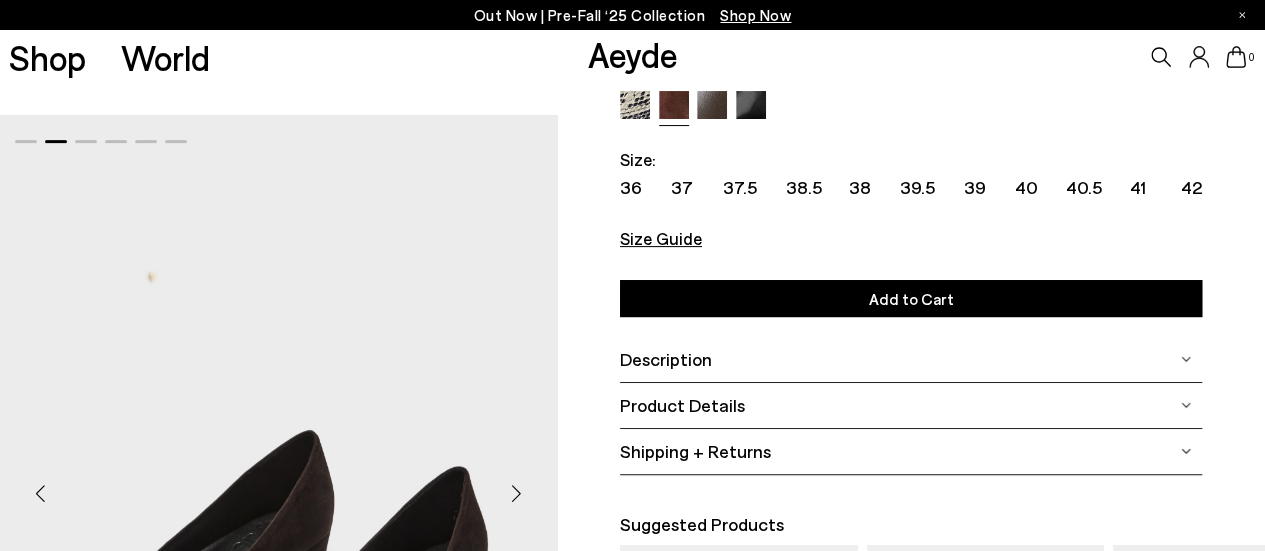 click at bounding box center [751, 106] 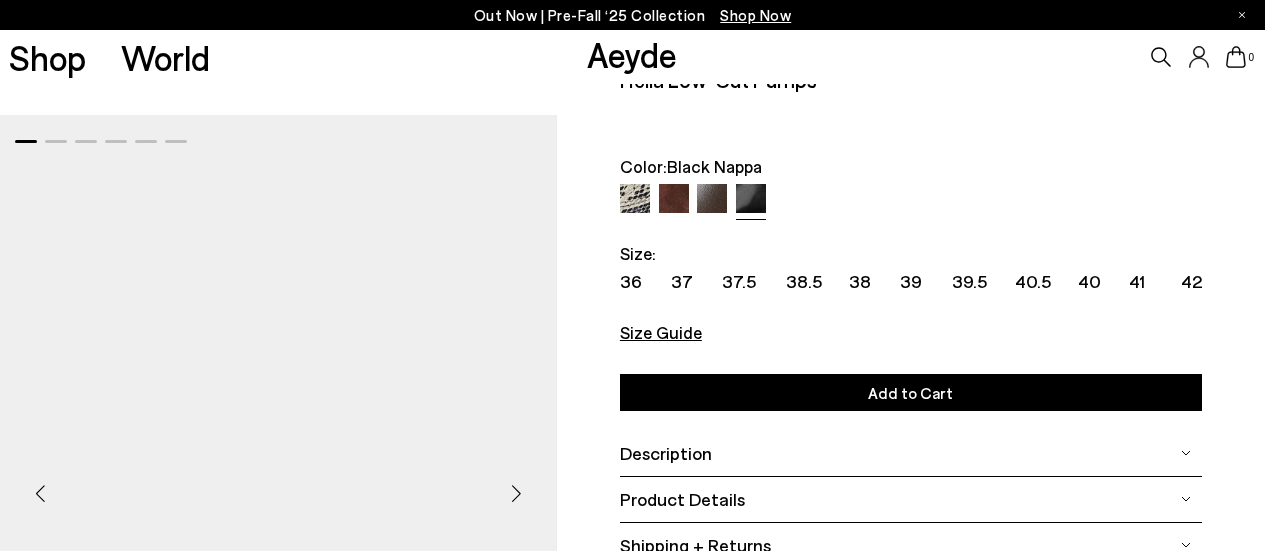 scroll, scrollTop: 0, scrollLeft: 0, axis: both 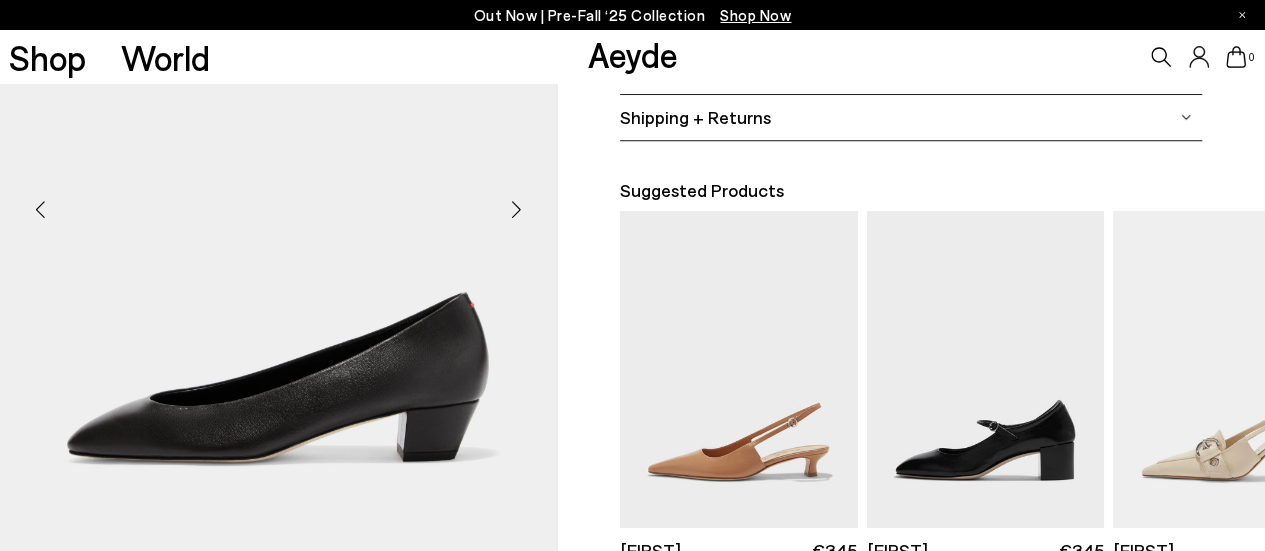 click on "Your item is added to cart.
View Cart
×
Out Now | Pre-Fall ‘25 Collection
Shop Now
Shop
World
Aeyde
0" at bounding box center (632, -207) 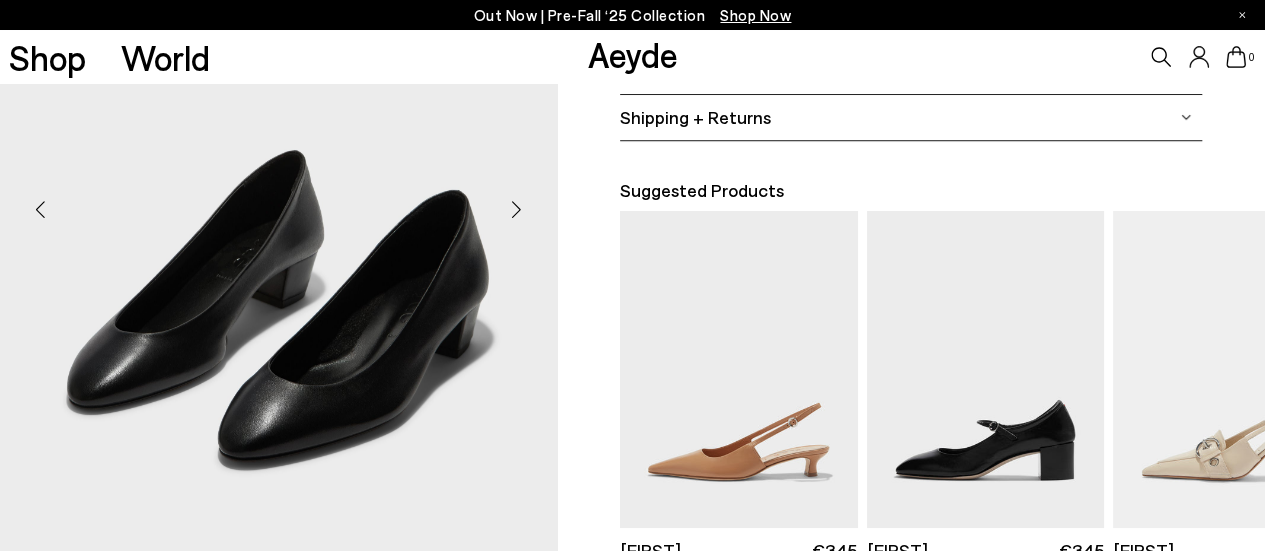 click at bounding box center (517, 210) 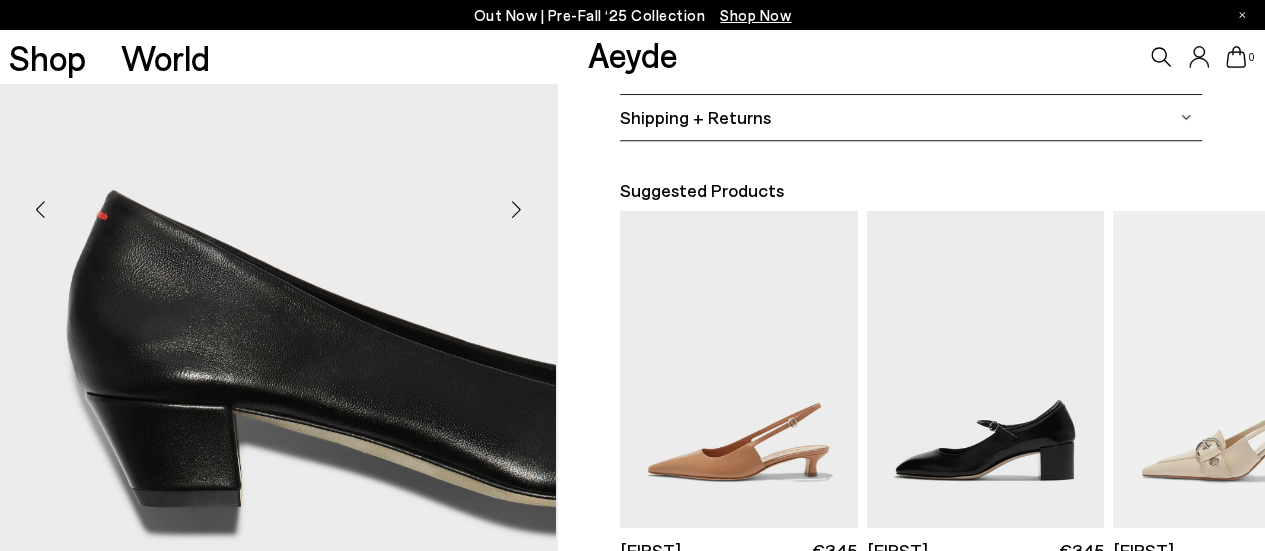 click at bounding box center (517, 210) 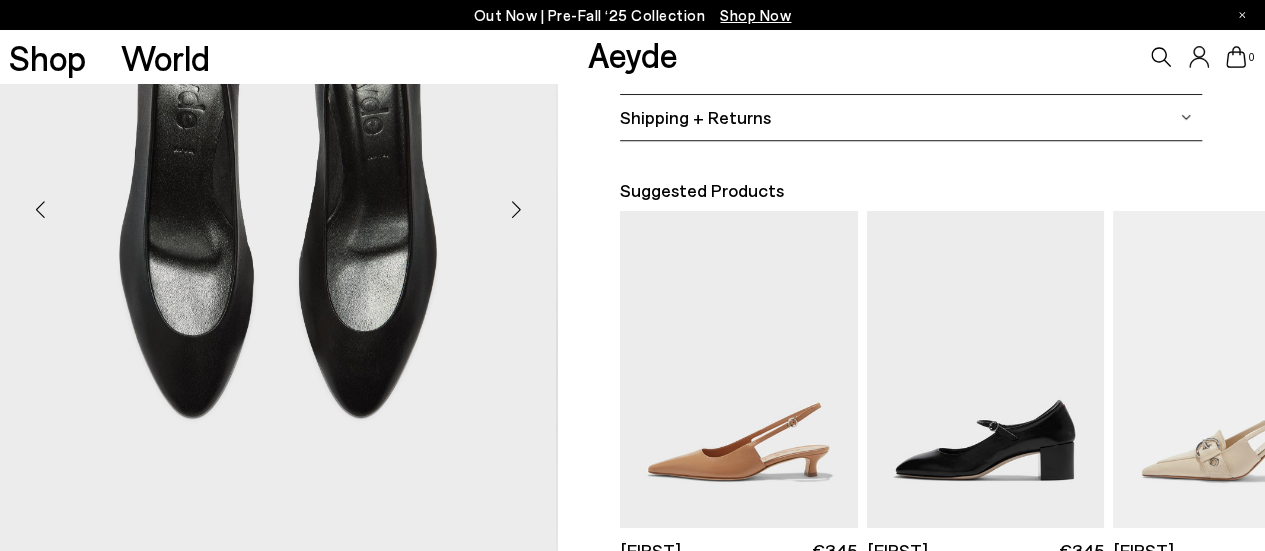 click at bounding box center [517, 210] 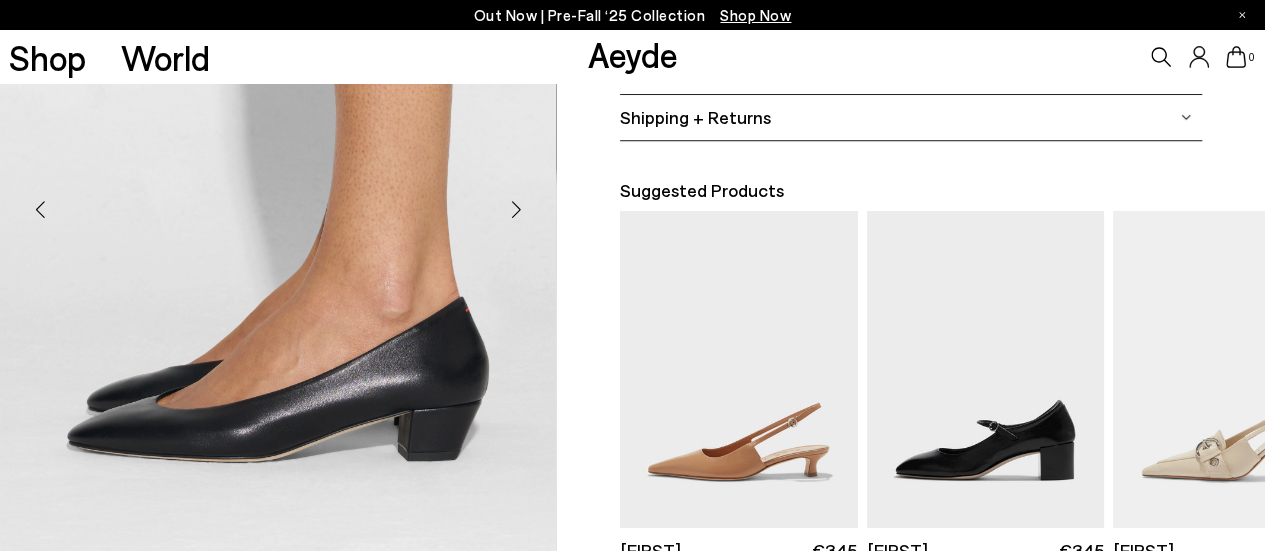 click at bounding box center [517, 210] 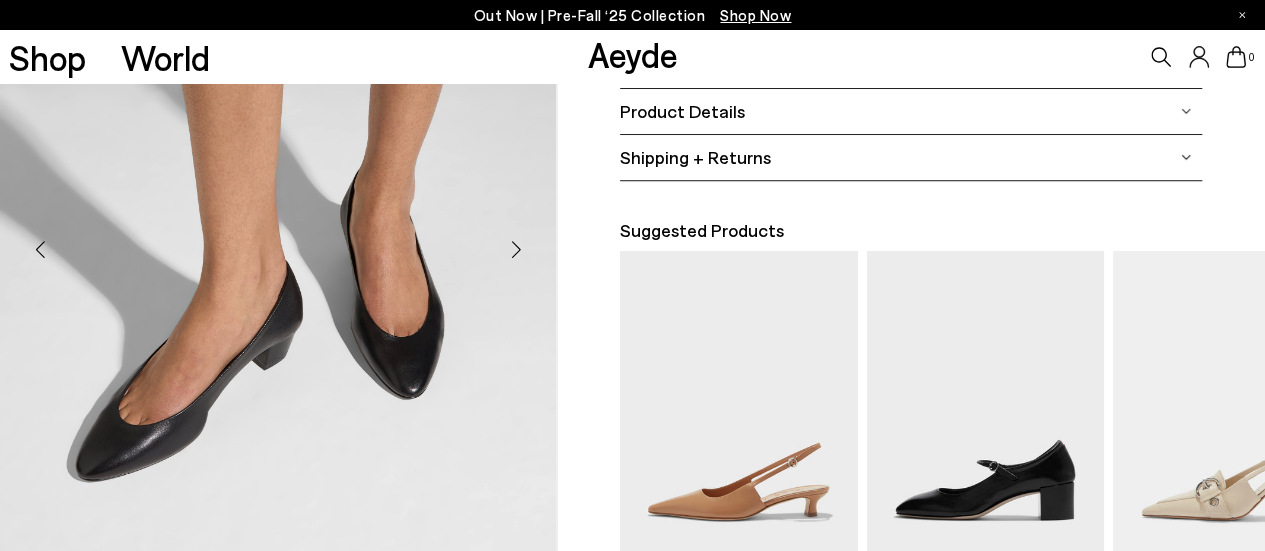 scroll, scrollTop: 402, scrollLeft: 0, axis: vertical 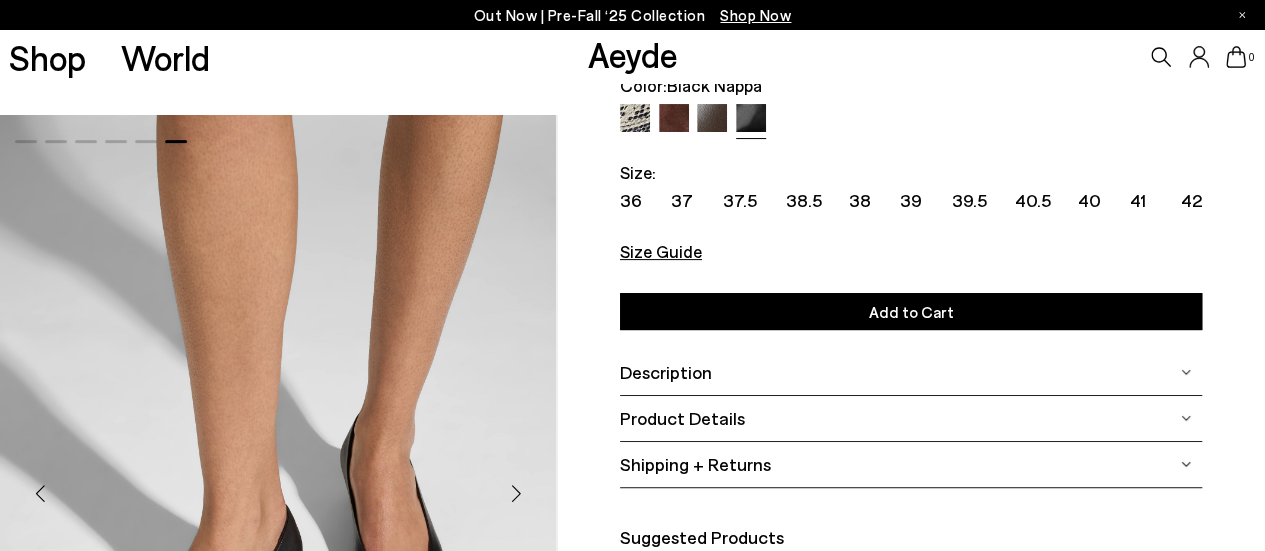 click at bounding box center [712, 119] 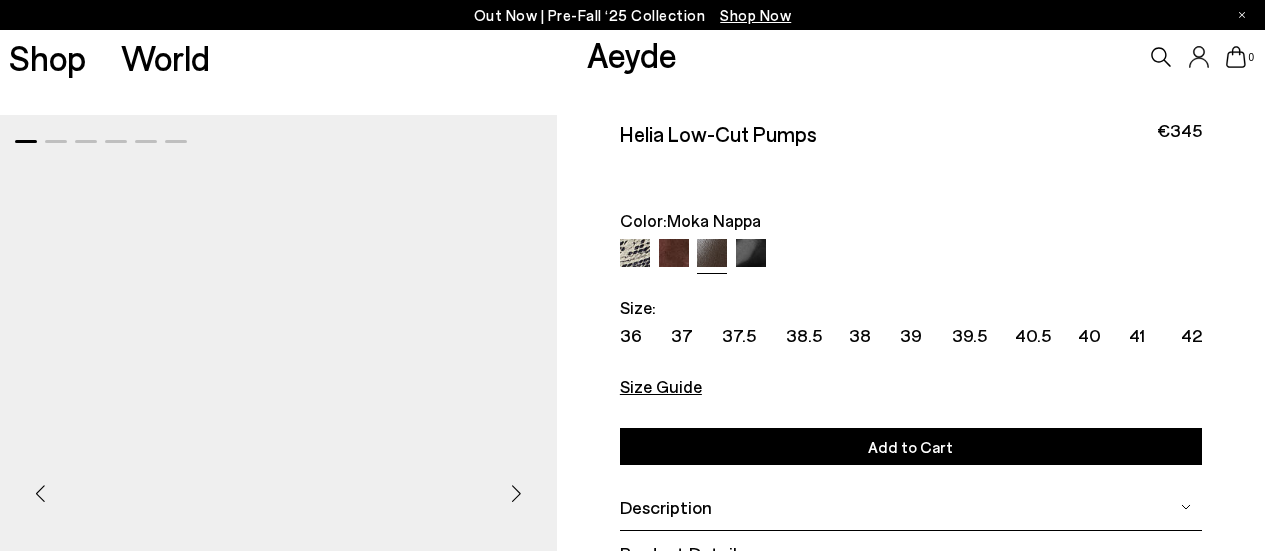 scroll, scrollTop: 0, scrollLeft: 0, axis: both 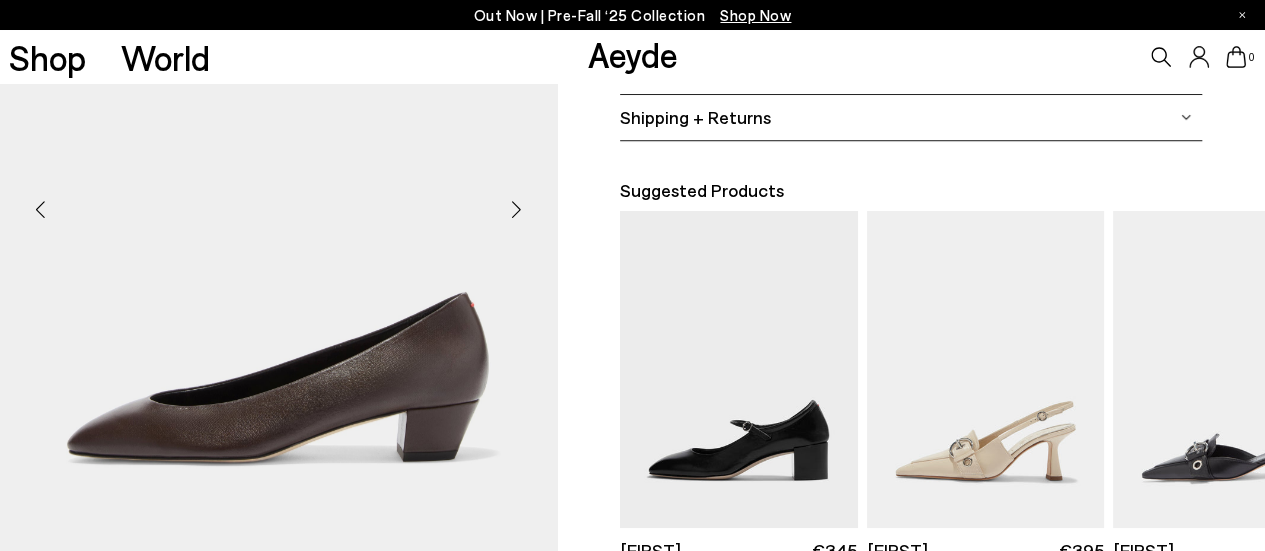 click at bounding box center [517, 210] 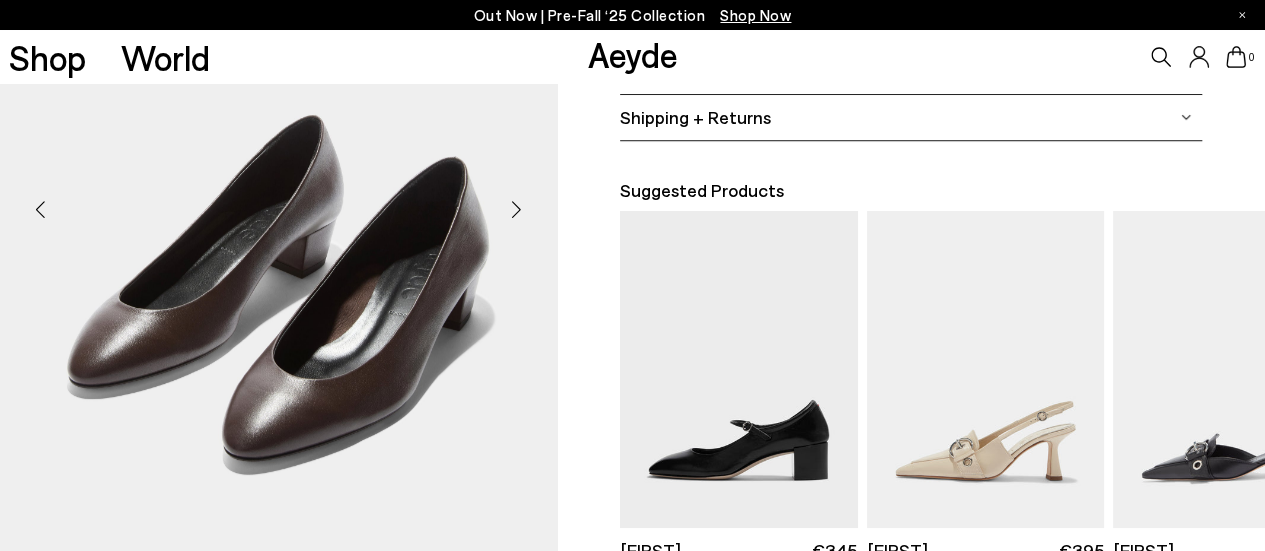 click at bounding box center [517, 210] 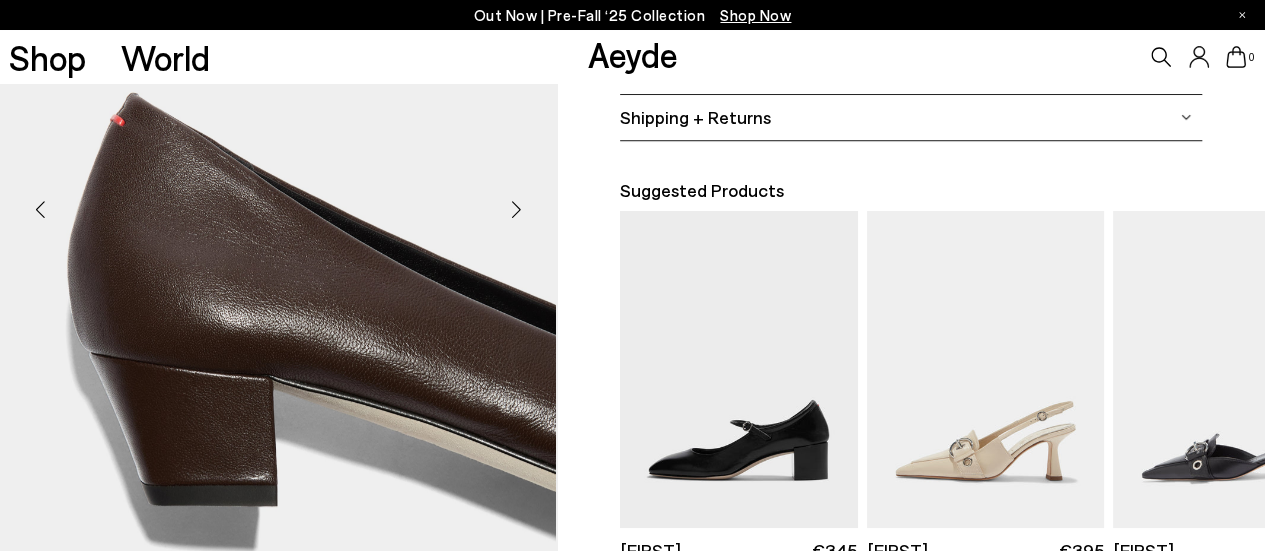 click at bounding box center (517, 210) 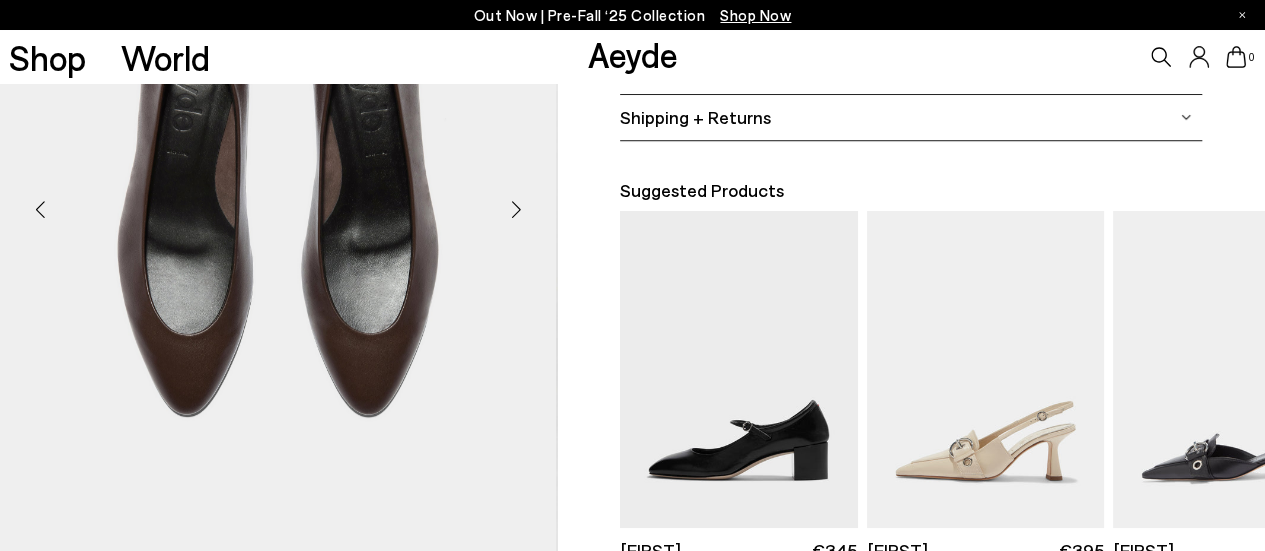 click at bounding box center (517, 210) 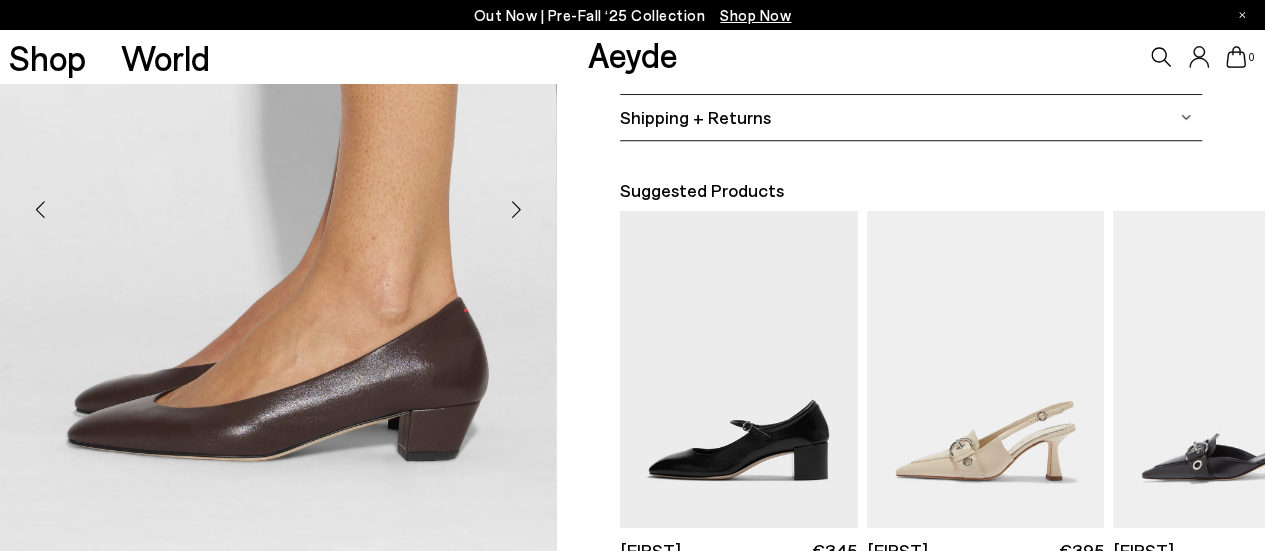 click at bounding box center (517, 210) 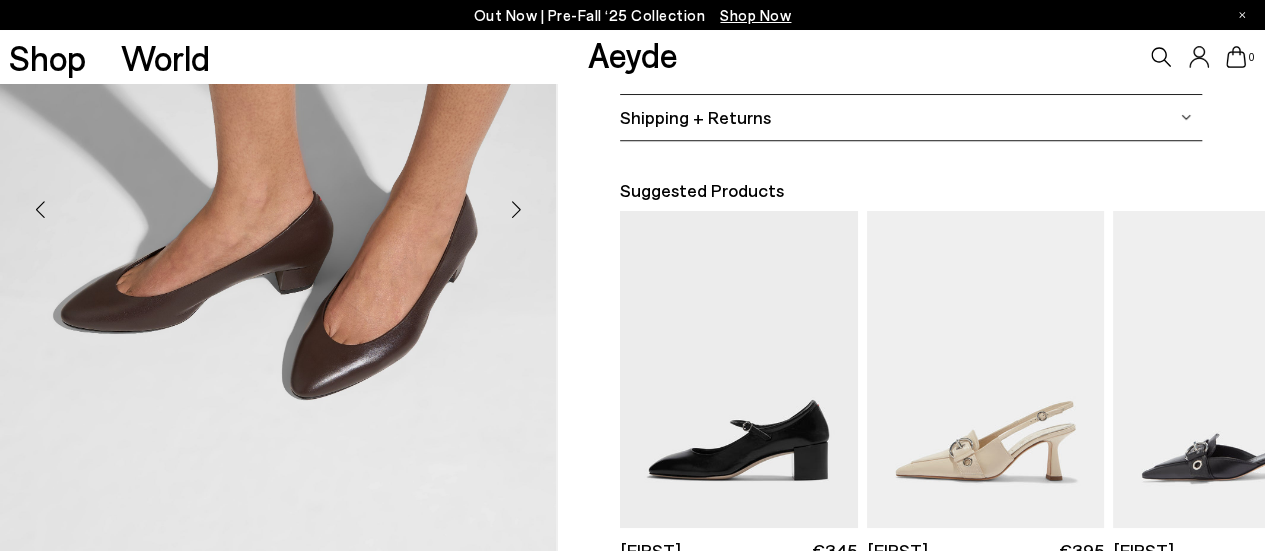 scroll, scrollTop: 0, scrollLeft: 0, axis: both 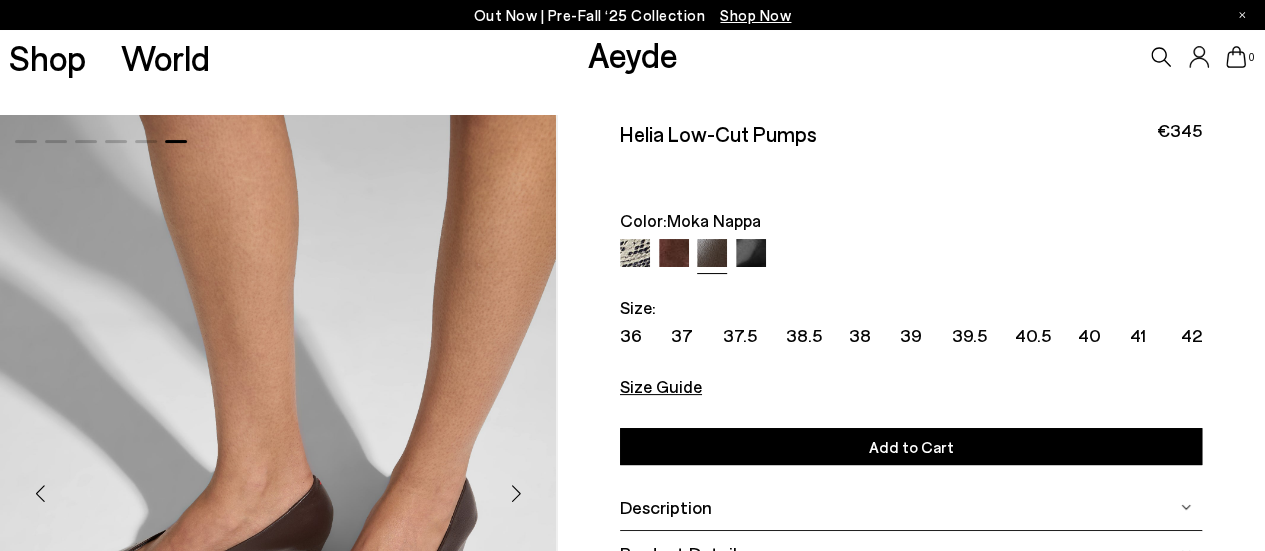 click at bounding box center [751, 254] 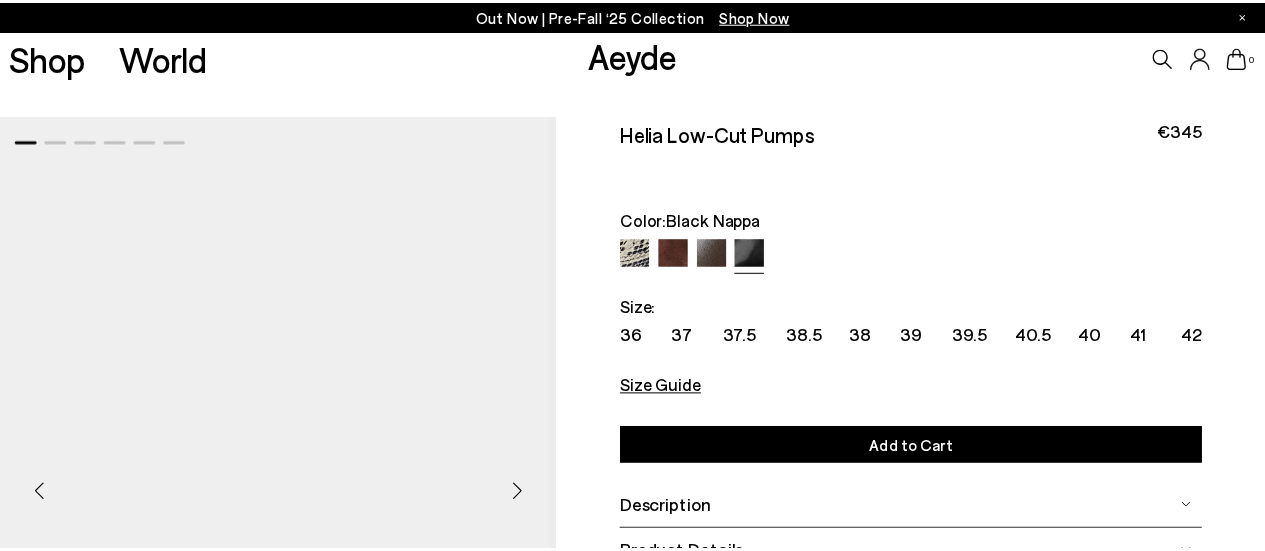 scroll, scrollTop: 482, scrollLeft: 0, axis: vertical 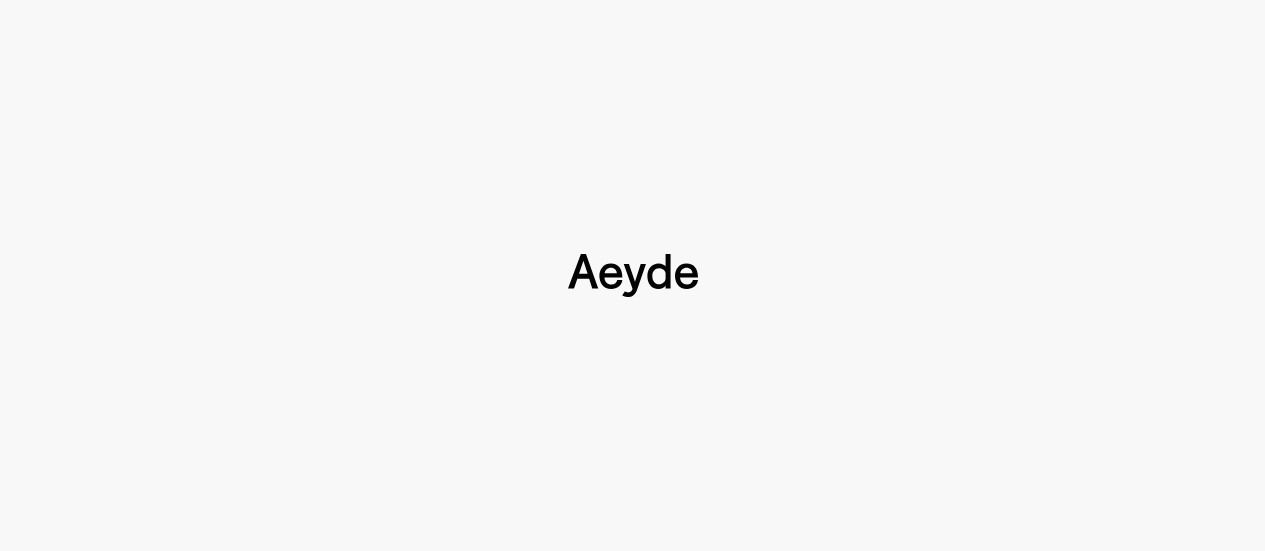 type 